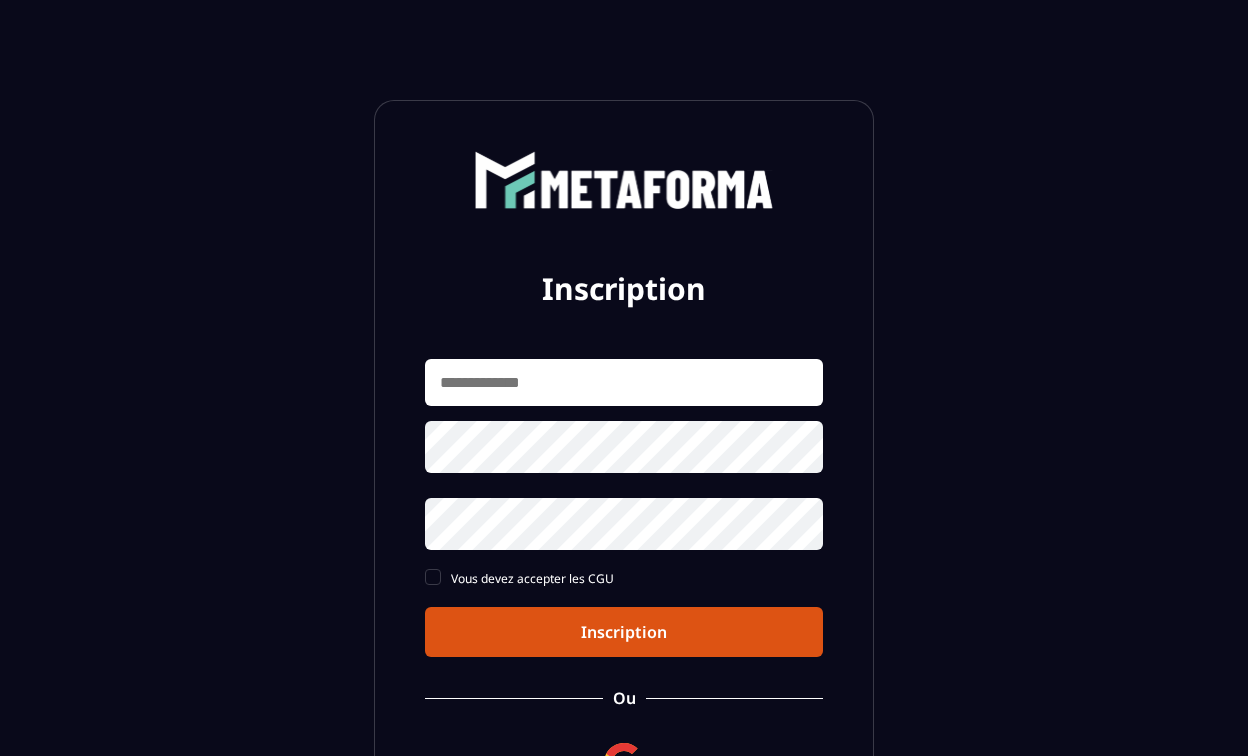 scroll, scrollTop: 0, scrollLeft: 0, axis: both 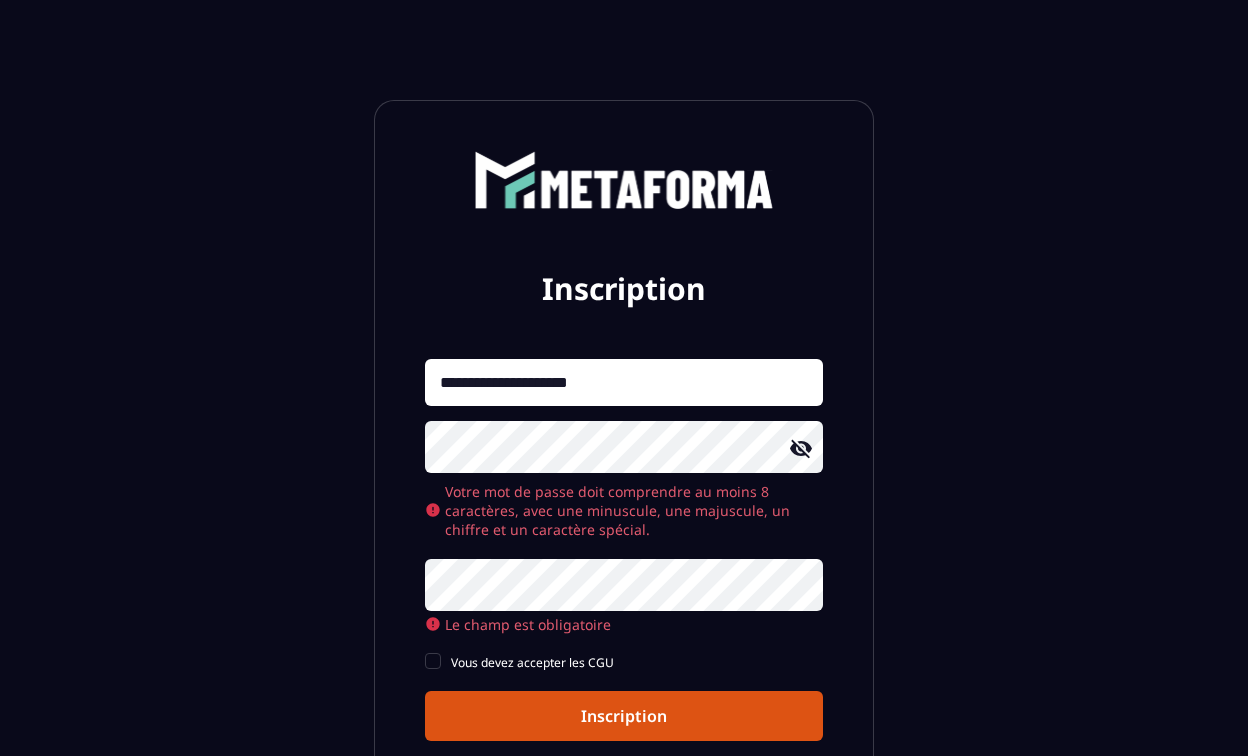 click on "Le champ est obligatoire" at bounding box center (624, 596) 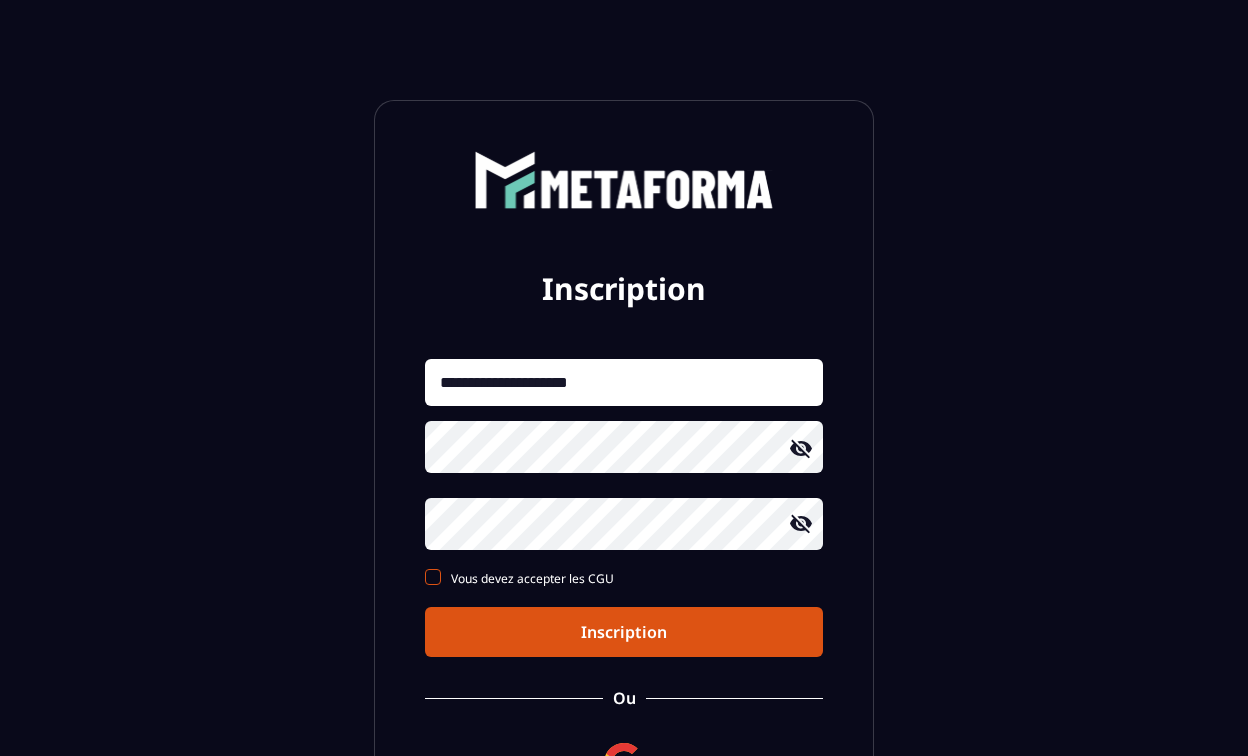 click on "**********" at bounding box center [624, 508] 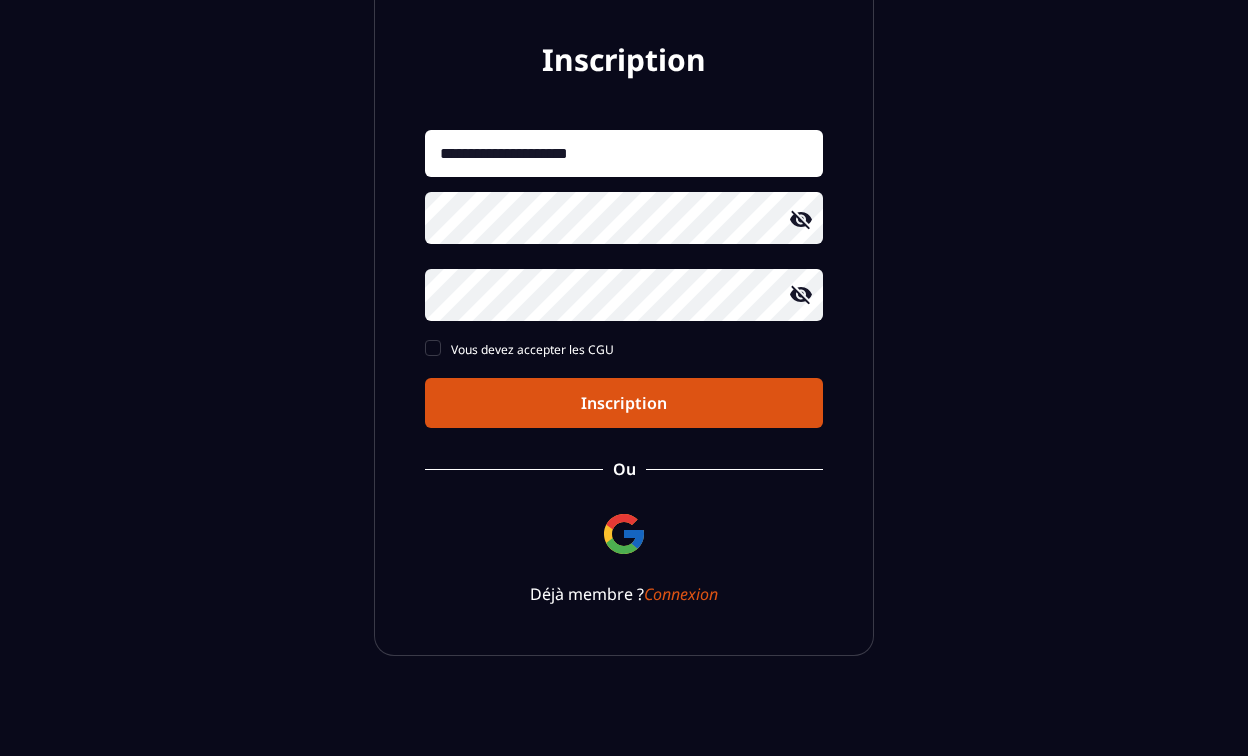 scroll, scrollTop: 234, scrollLeft: 0, axis: vertical 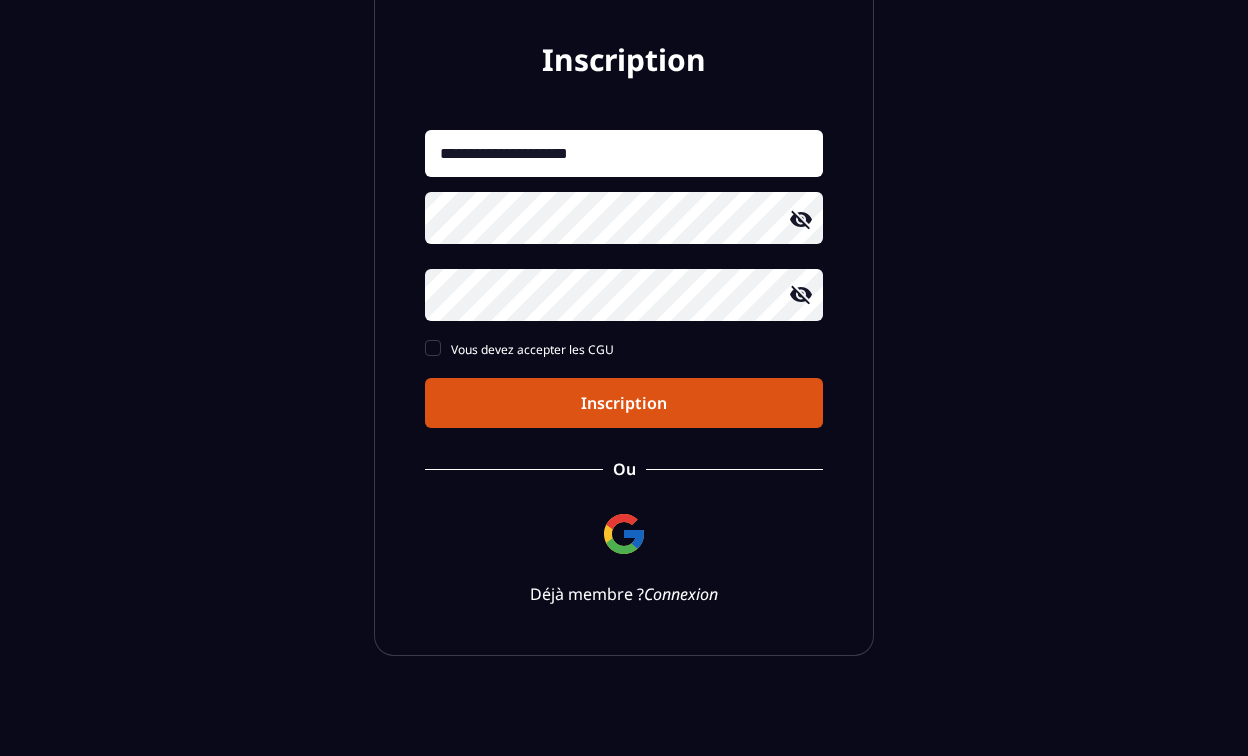 click on "Connexion" at bounding box center (681, 594) 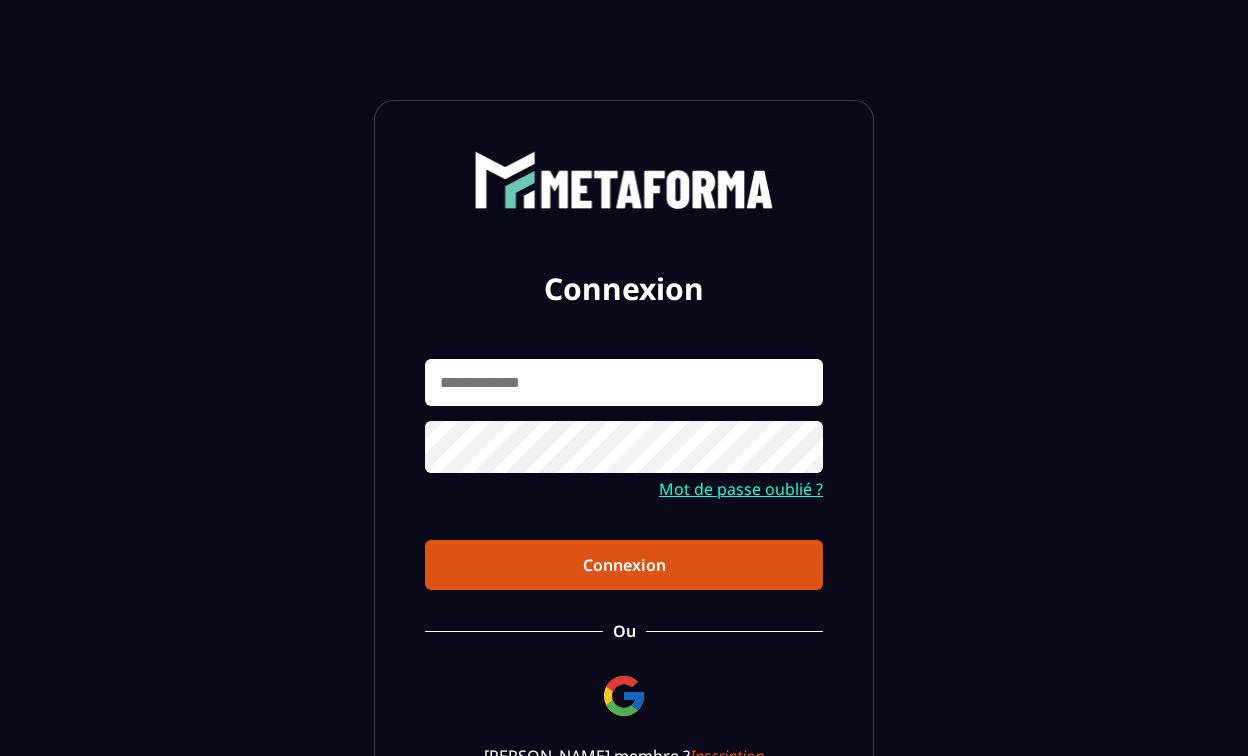 scroll, scrollTop: 0, scrollLeft: 0, axis: both 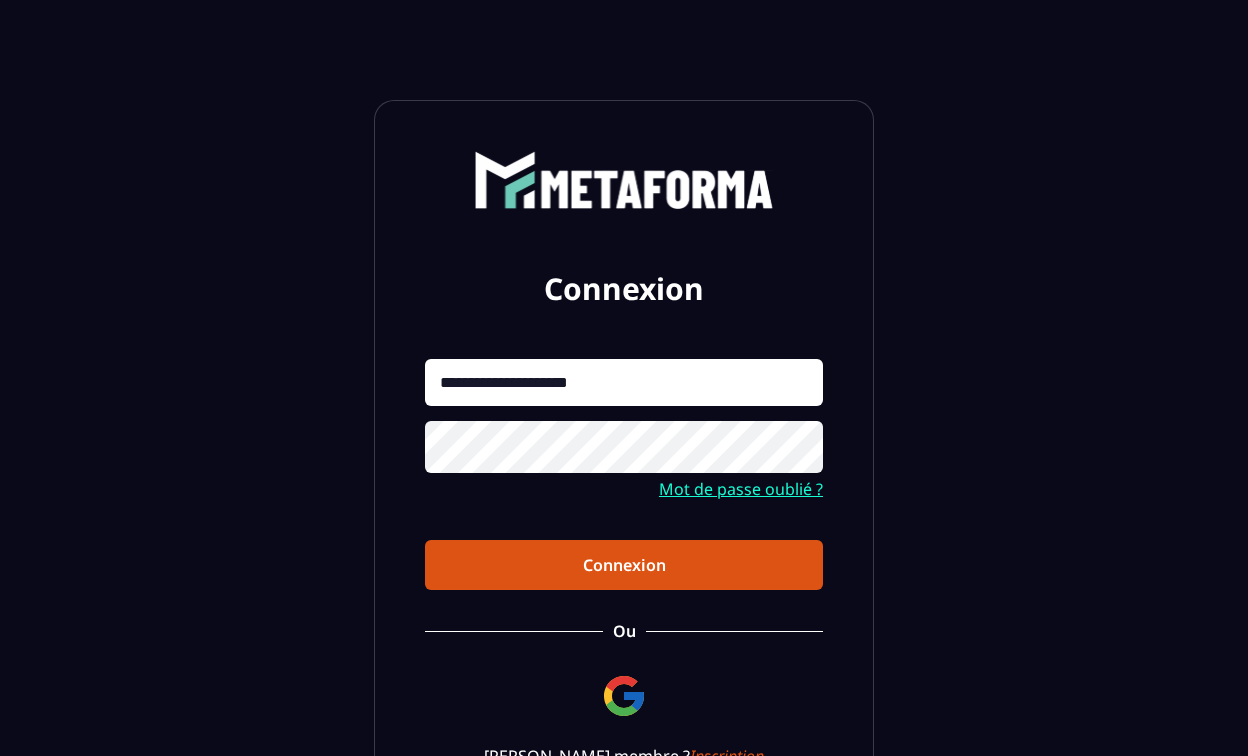 click on "Connexion" at bounding box center (624, 565) 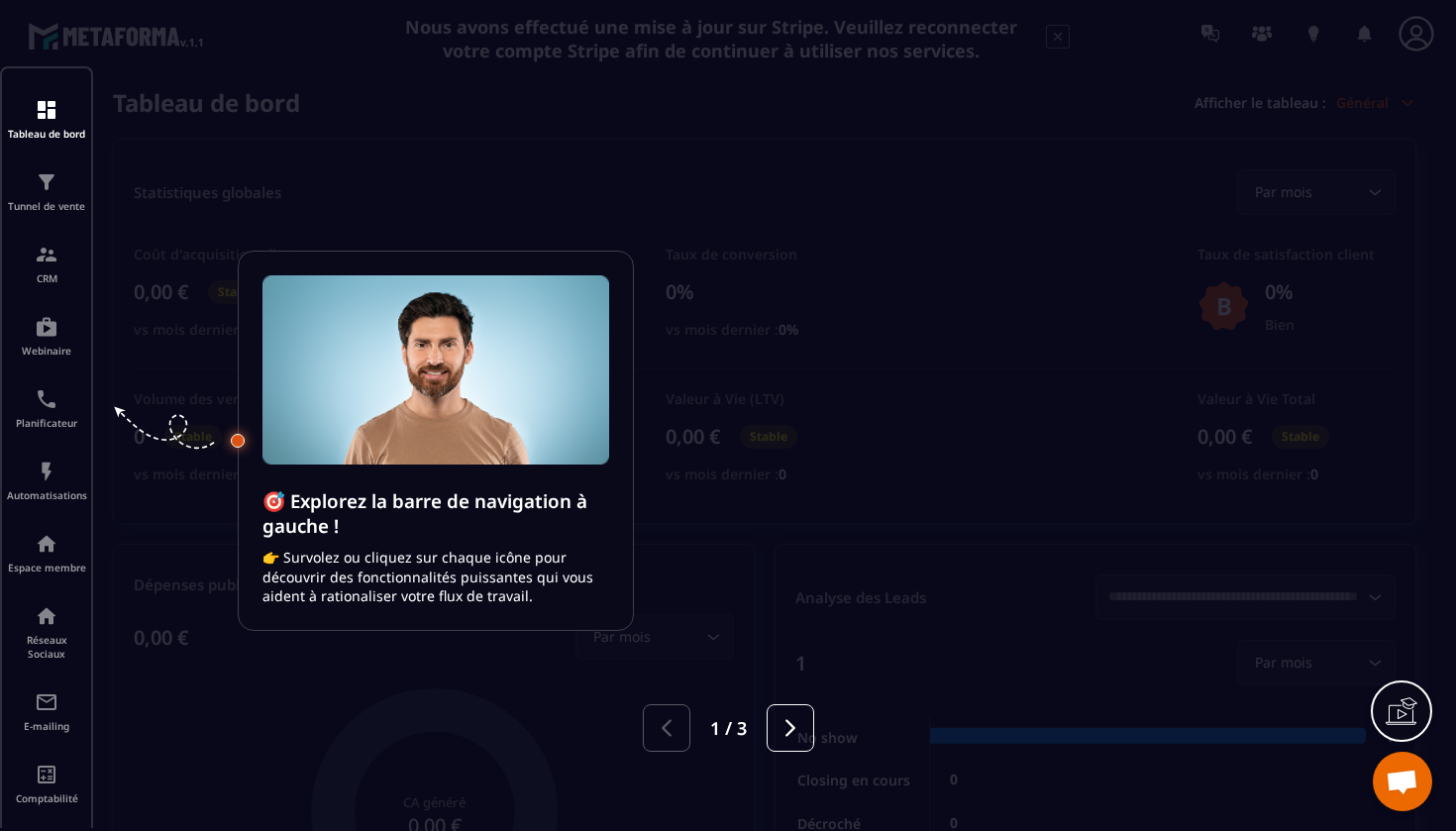 click at bounding box center [728, 415] 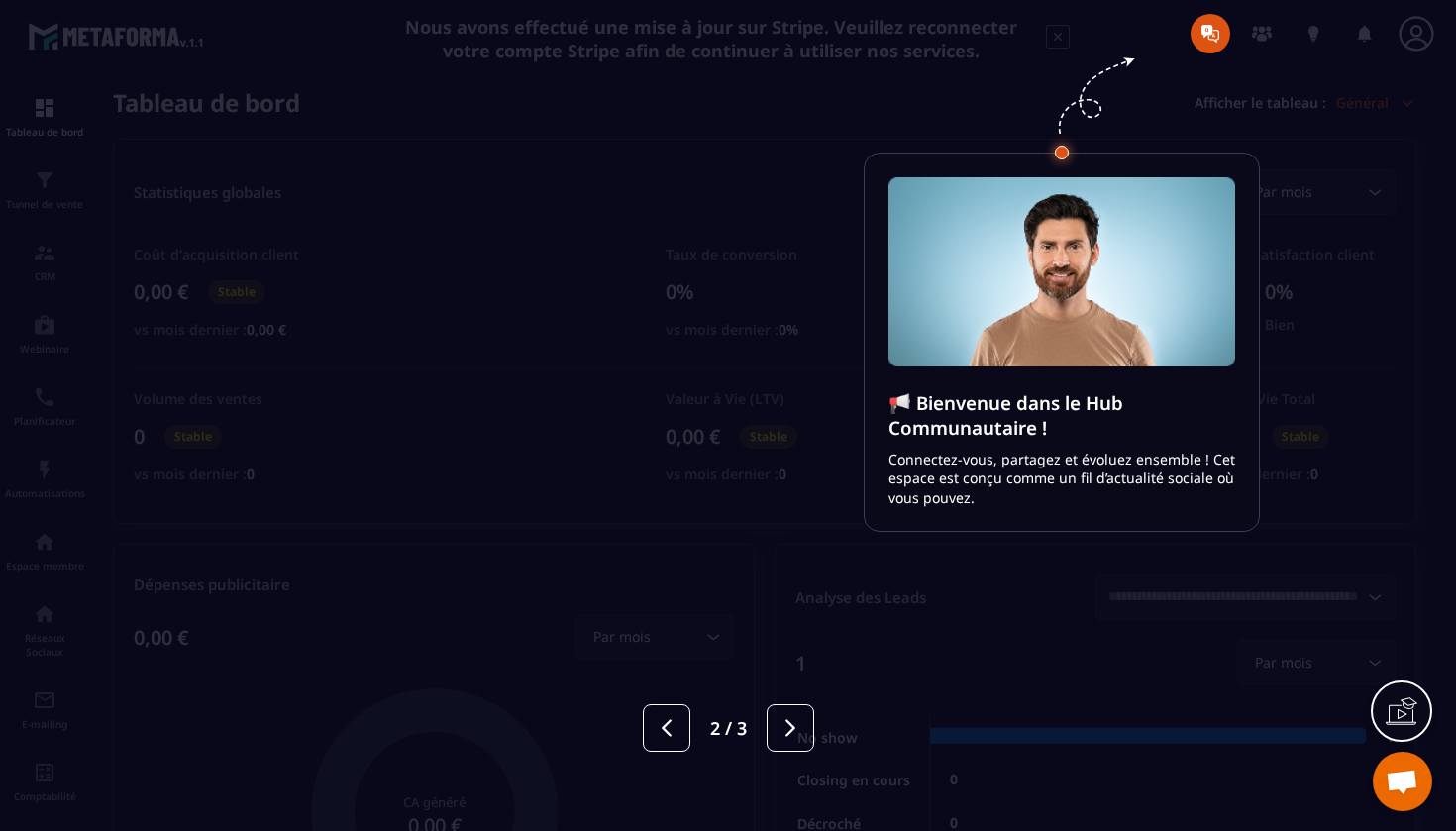 click 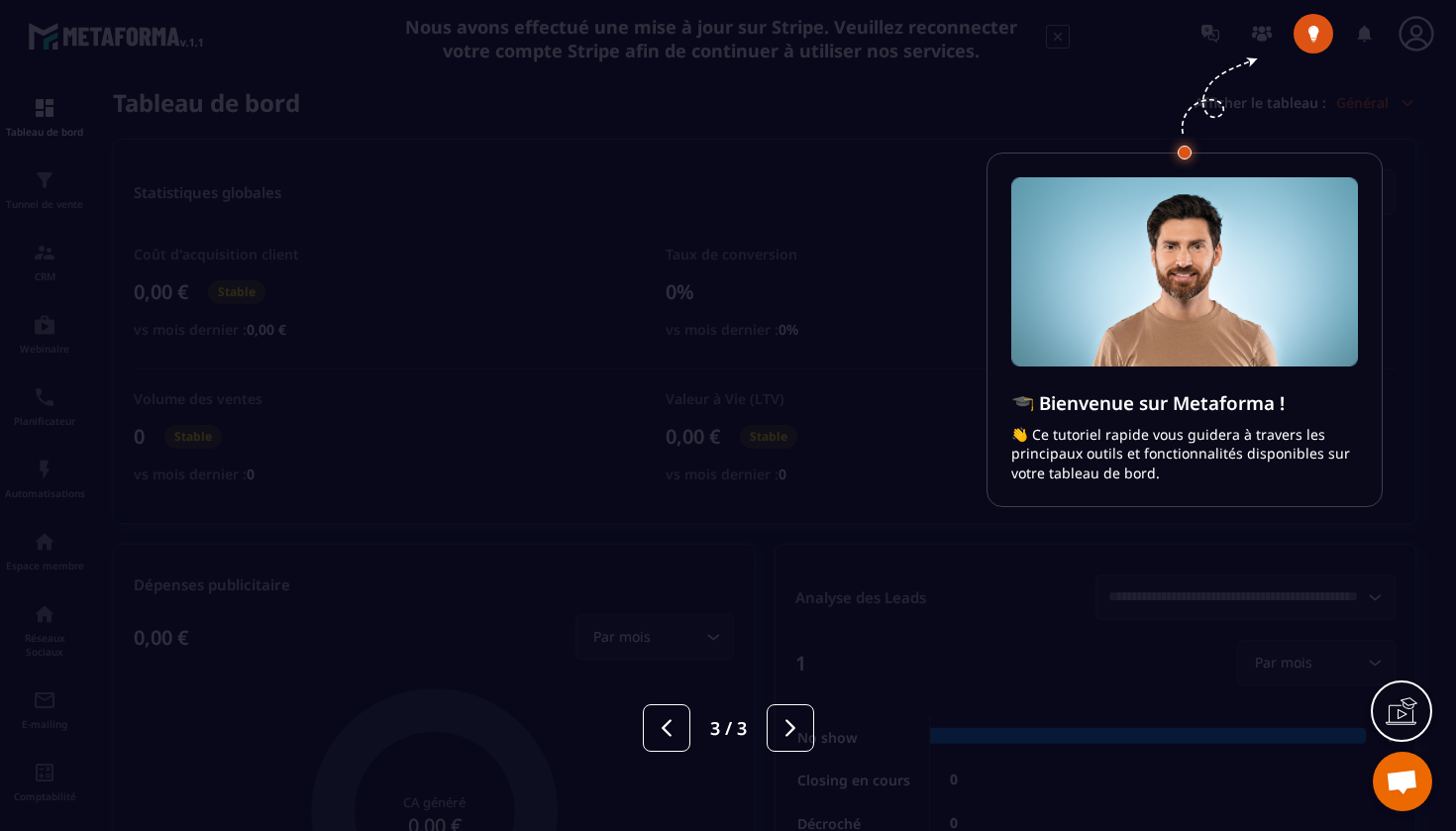 click at bounding box center (728, 415) 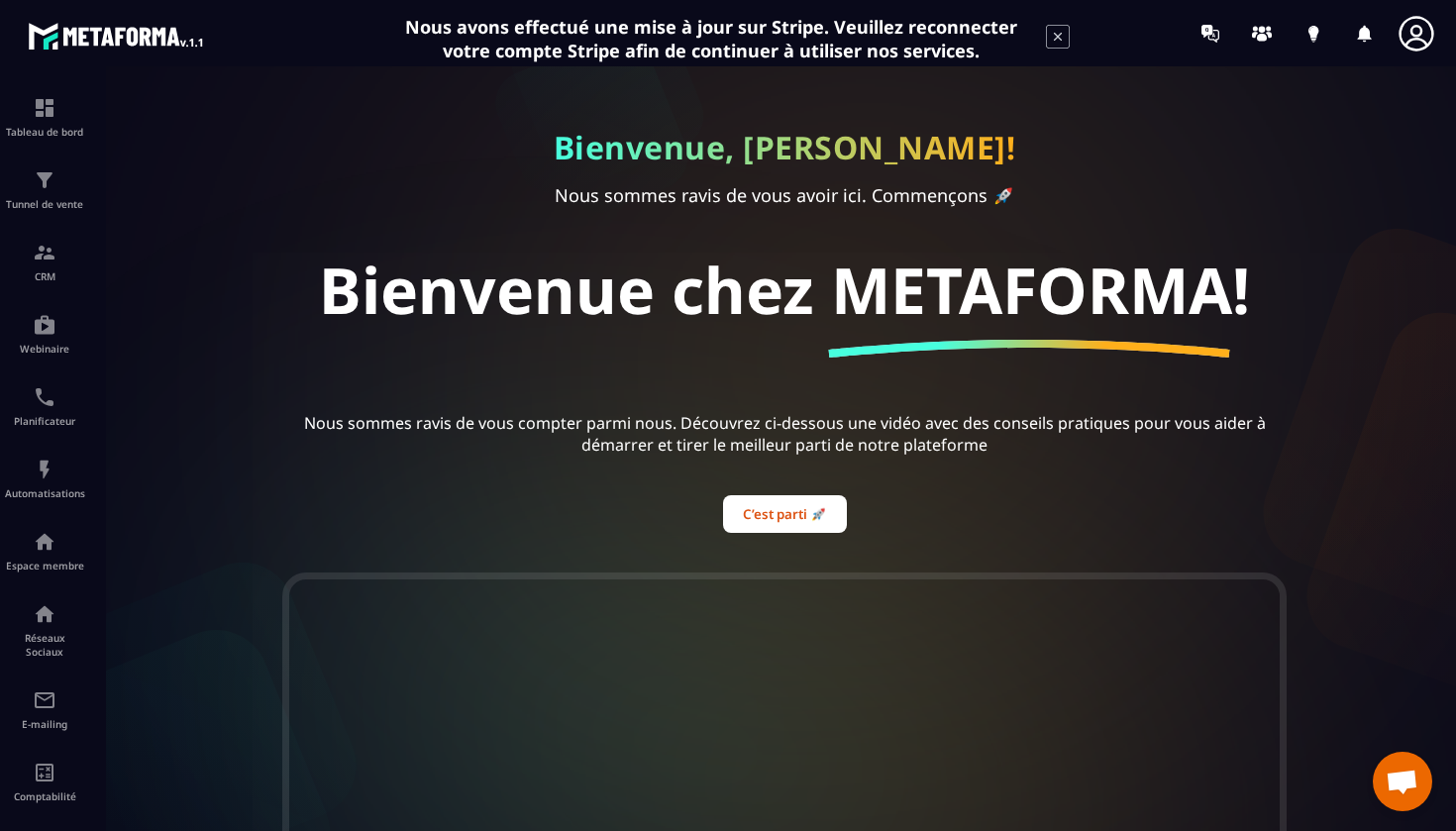 click 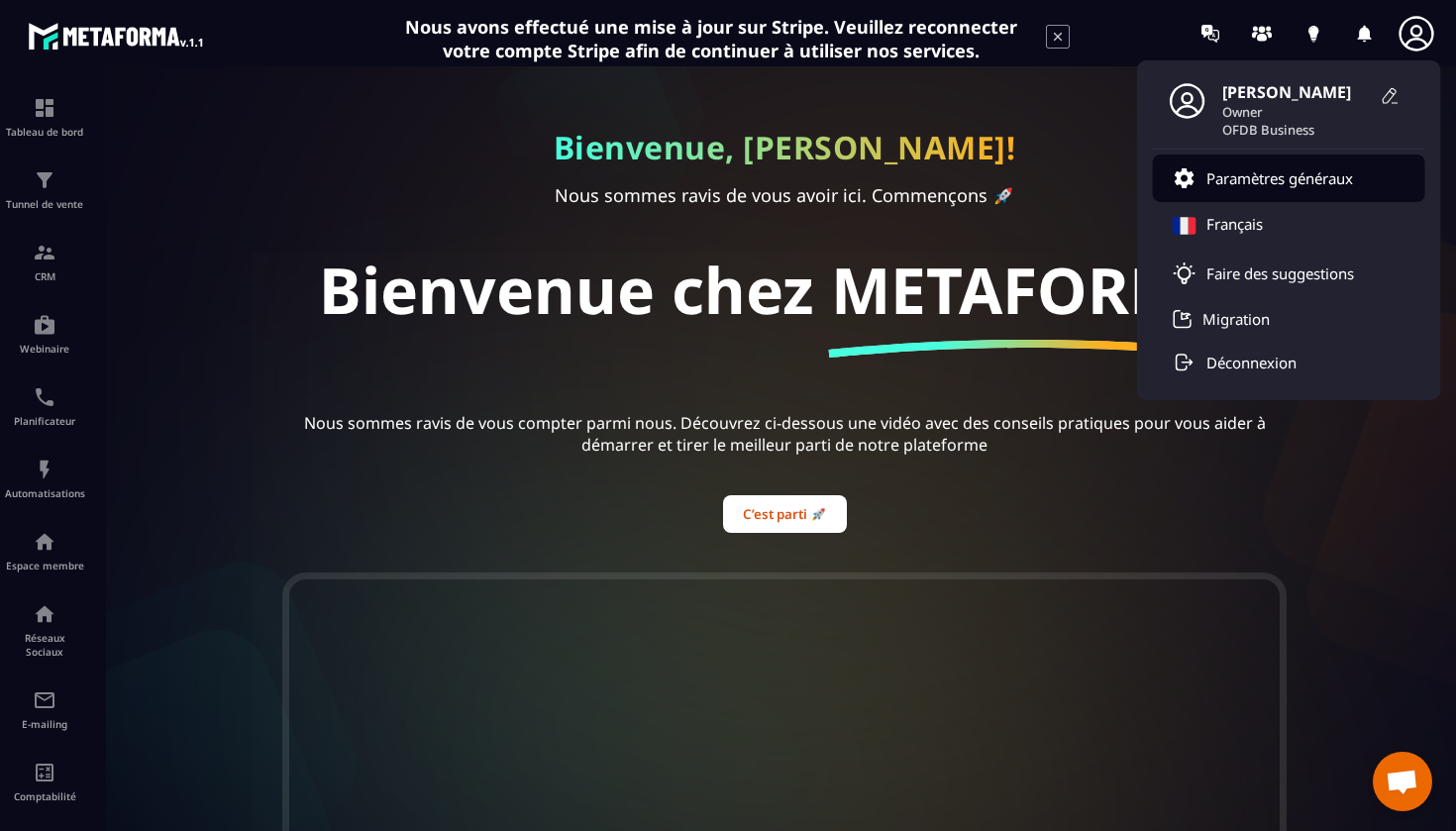click on "Paramètres généraux" at bounding box center [1280, 178] 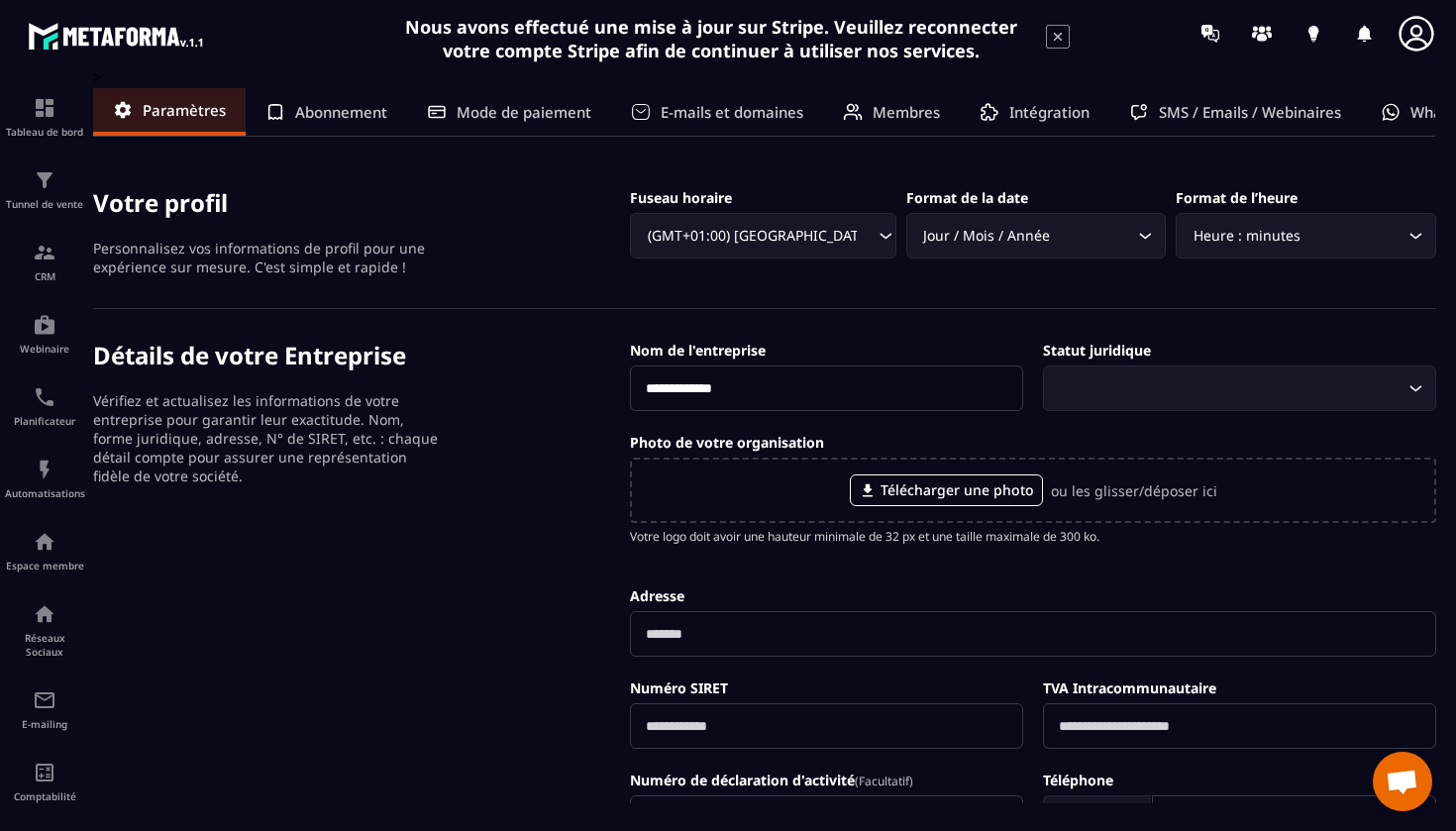 scroll, scrollTop: 0, scrollLeft: 0, axis: both 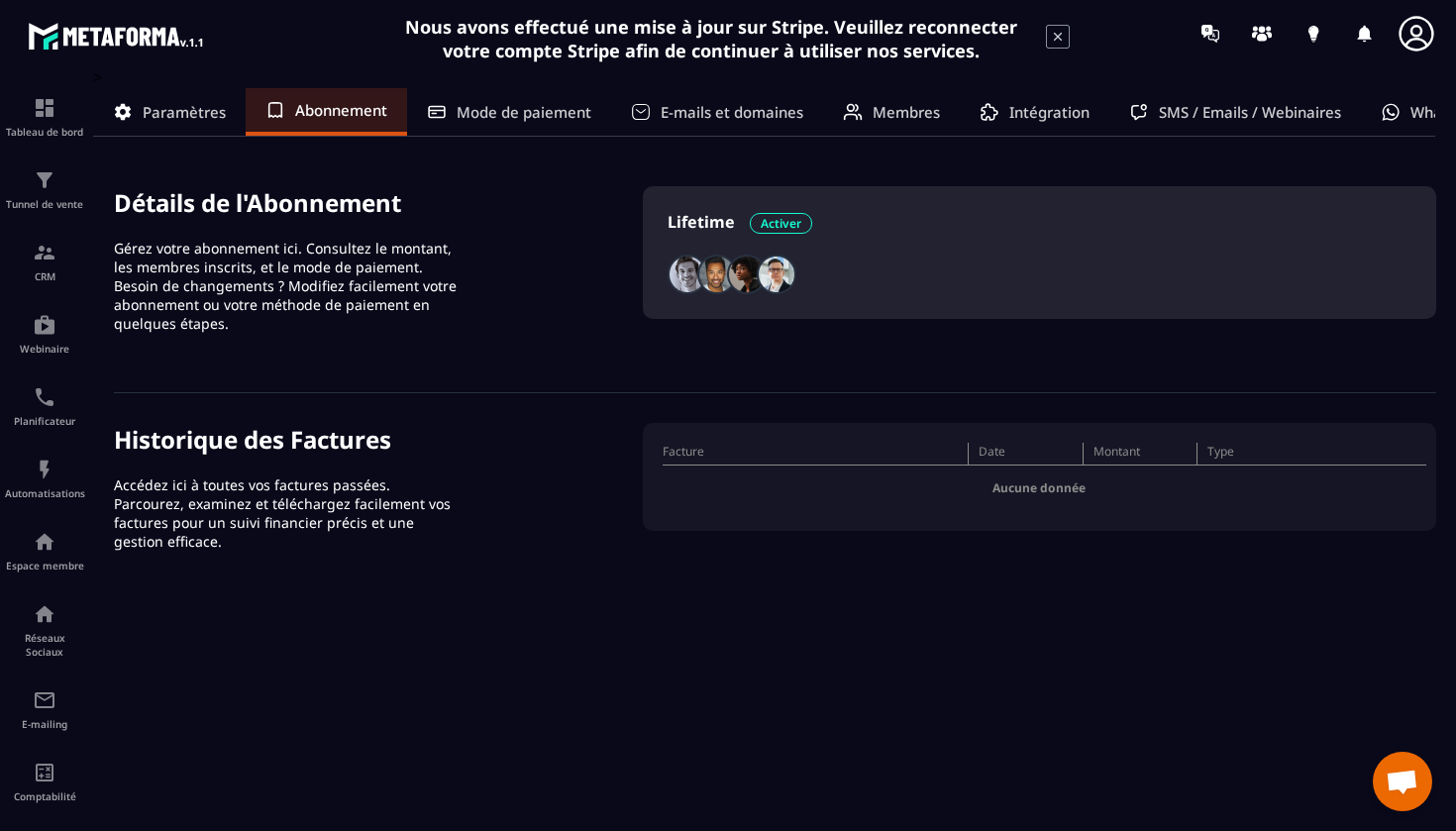 click on "Mode de paiement" at bounding box center (524, 112) 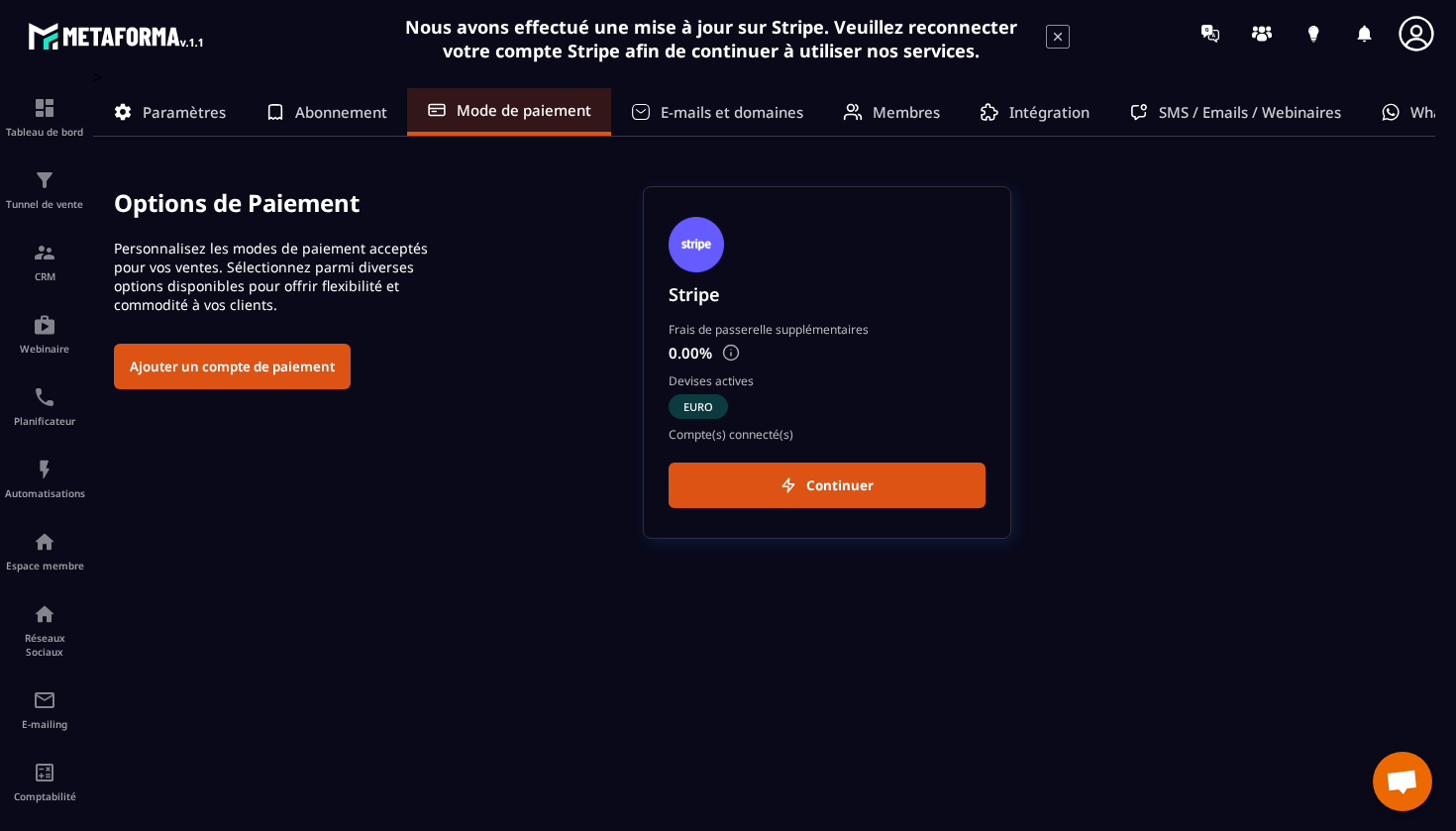 click on "E-mails et domaines" at bounding box center [732, 112] 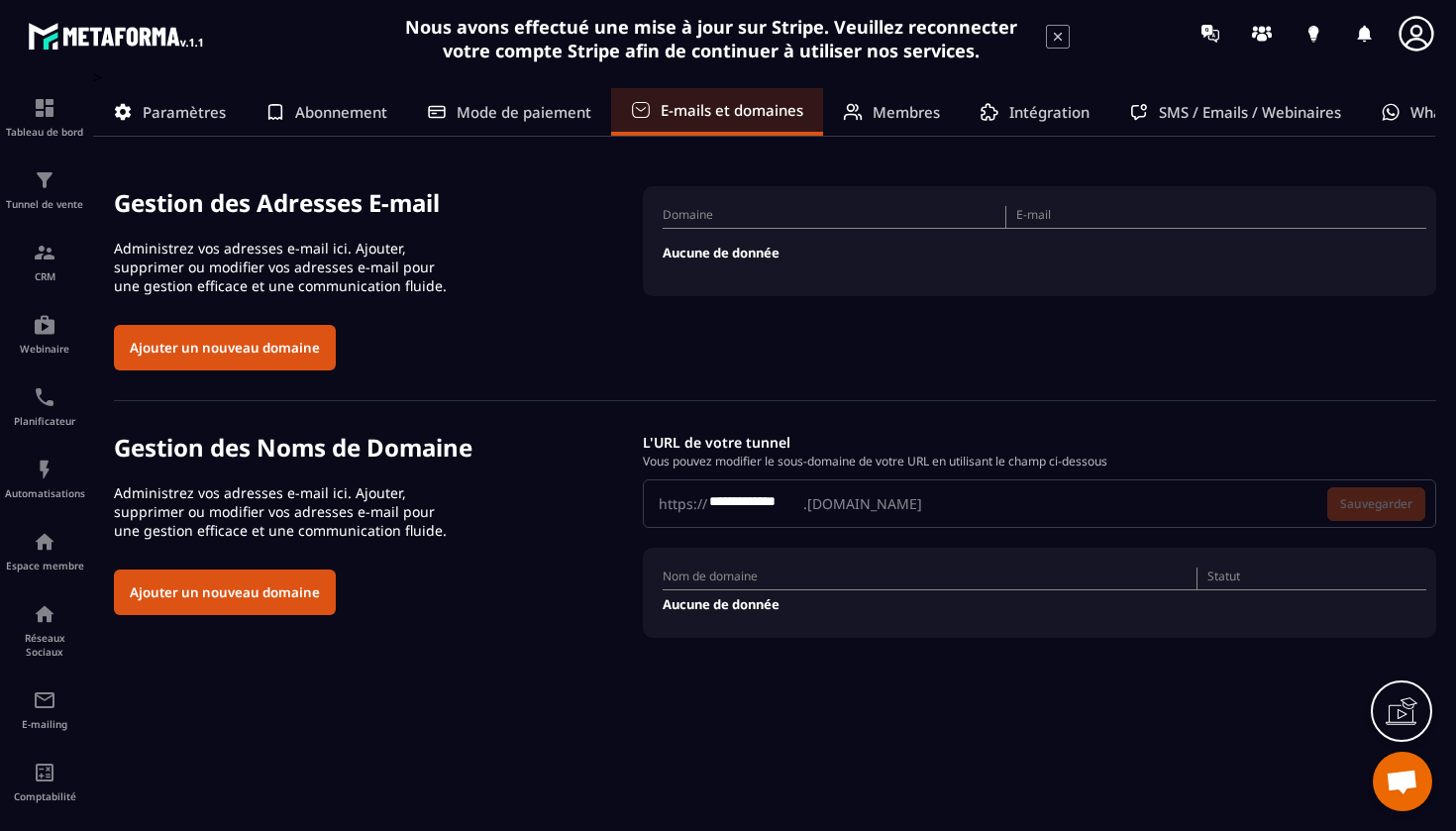click on "Membres" at bounding box center [906, 112] 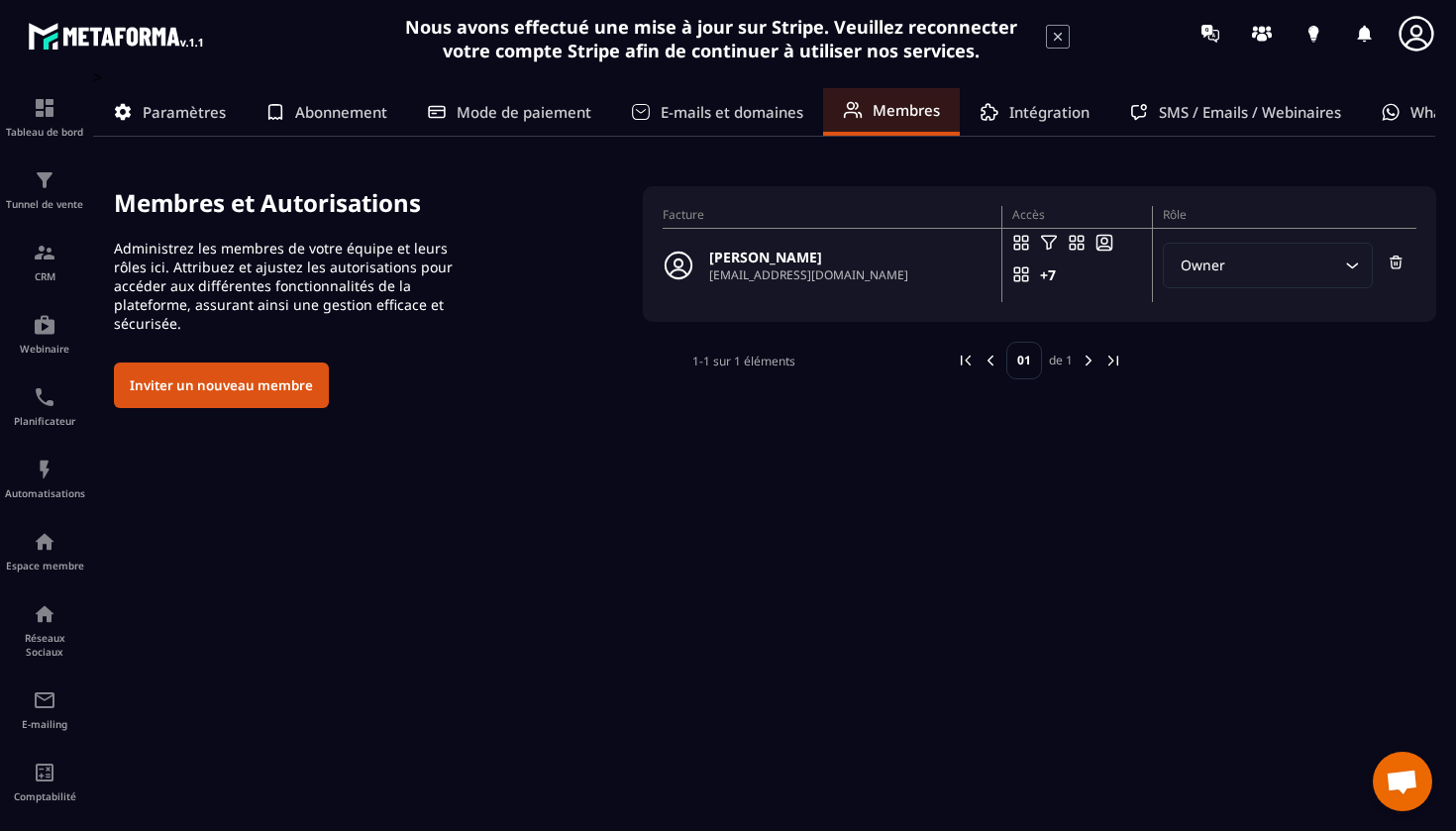 click on "Emilie Filiol" at bounding box center (808, 257) 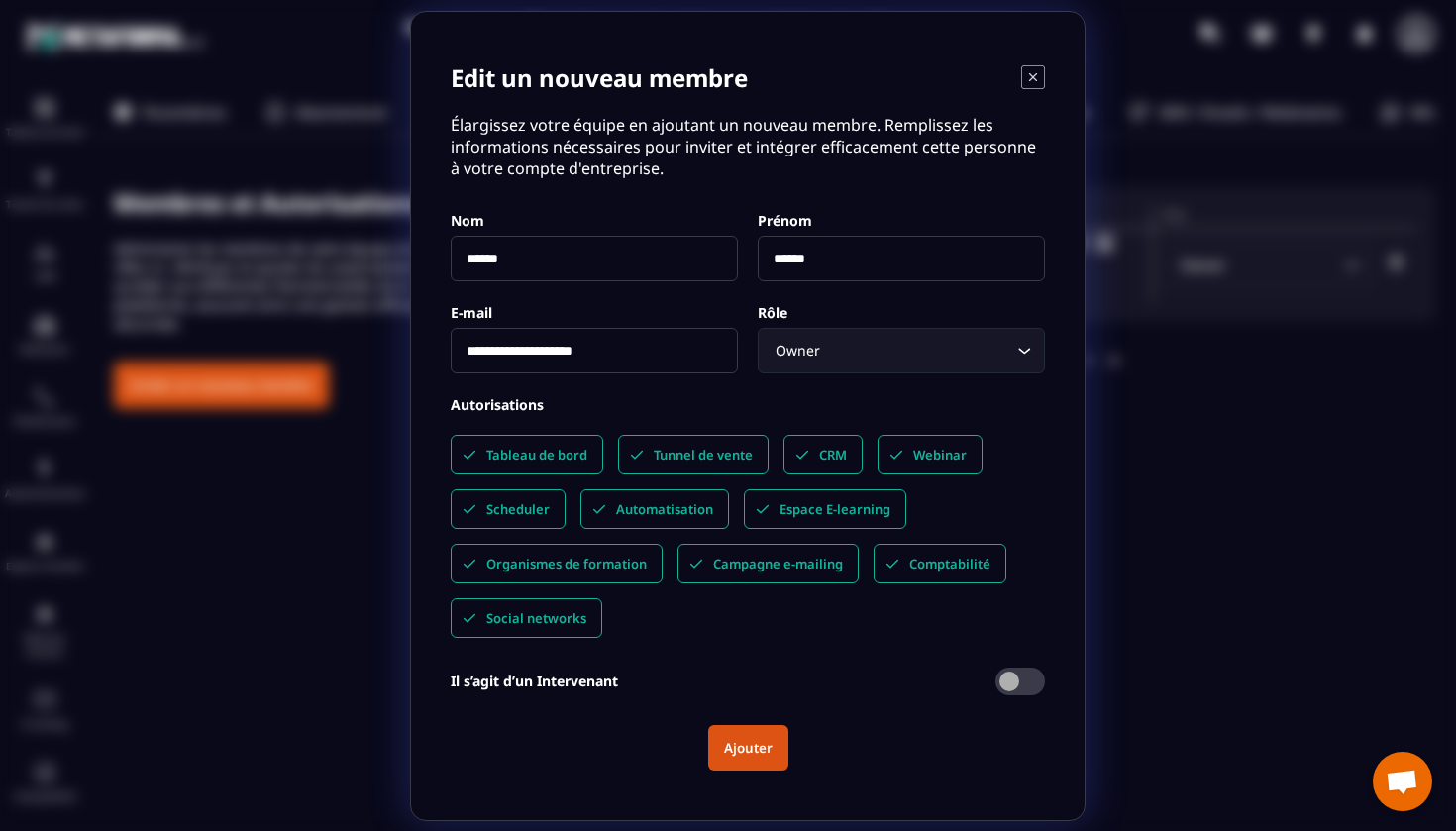 scroll, scrollTop: 0, scrollLeft: 0, axis: both 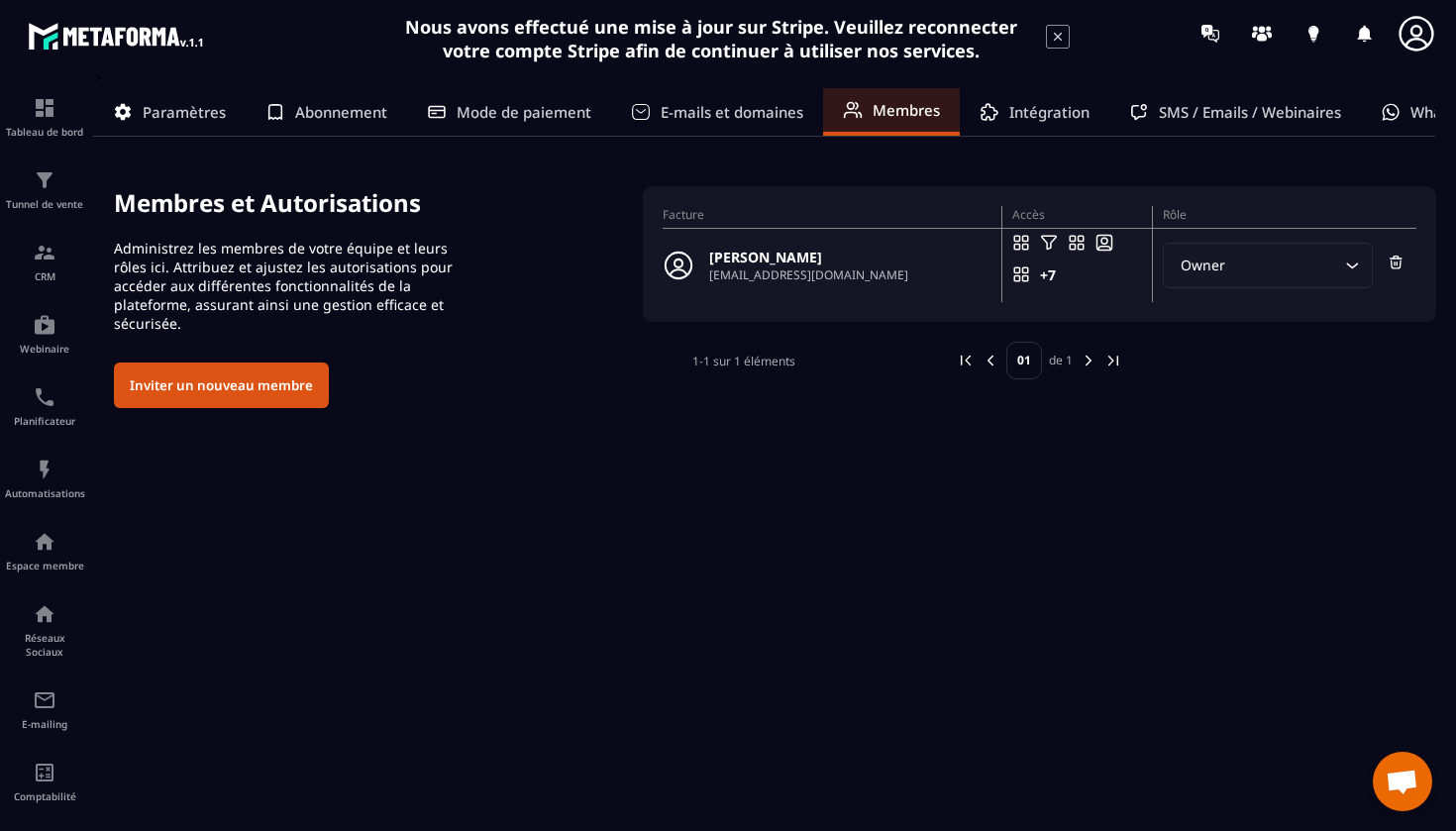 click on "Intégration" at bounding box center [1049, 112] 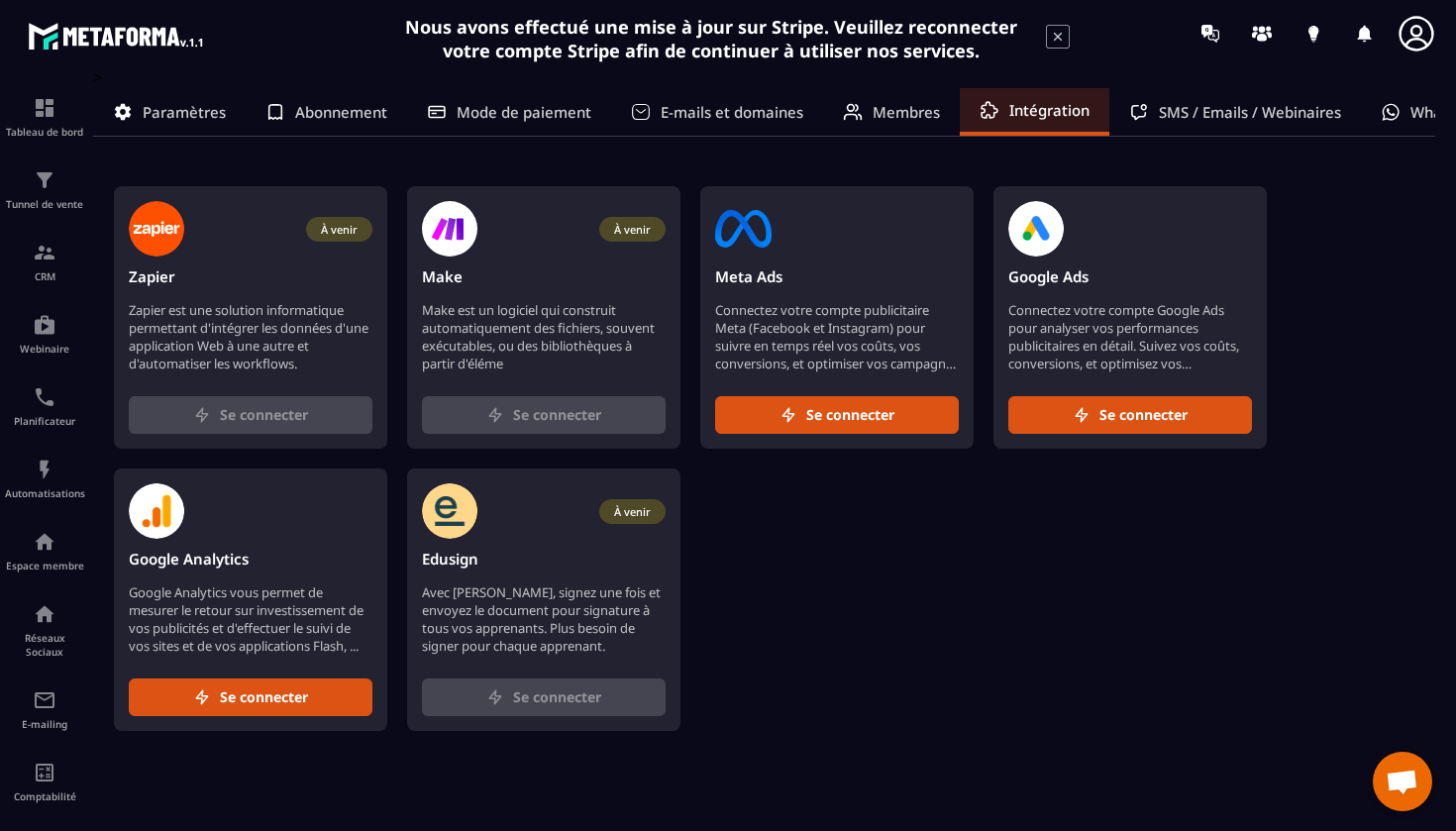 click on "SMS / Emails / Webinaires" at bounding box center (1250, 112) 